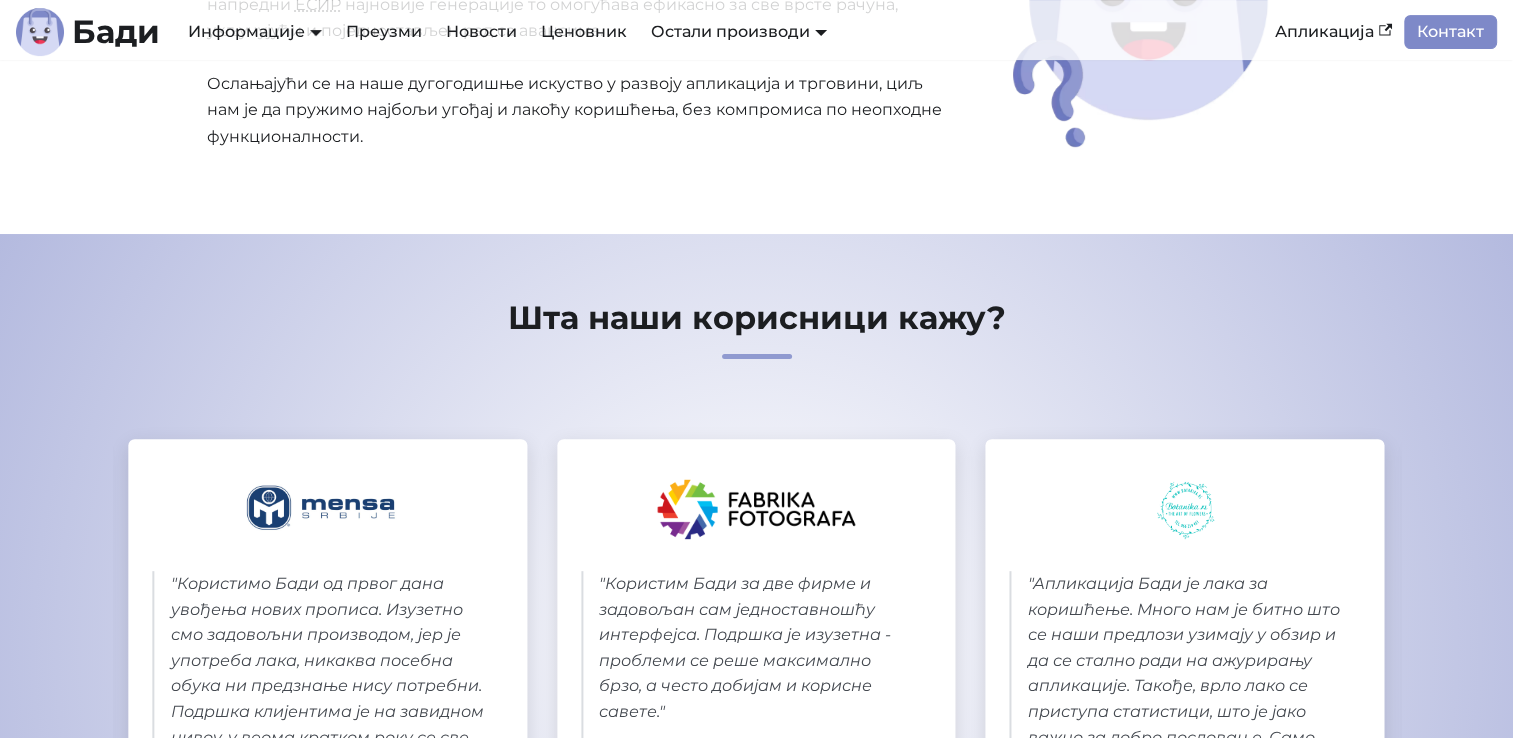 scroll, scrollTop: 0, scrollLeft: 0, axis: both 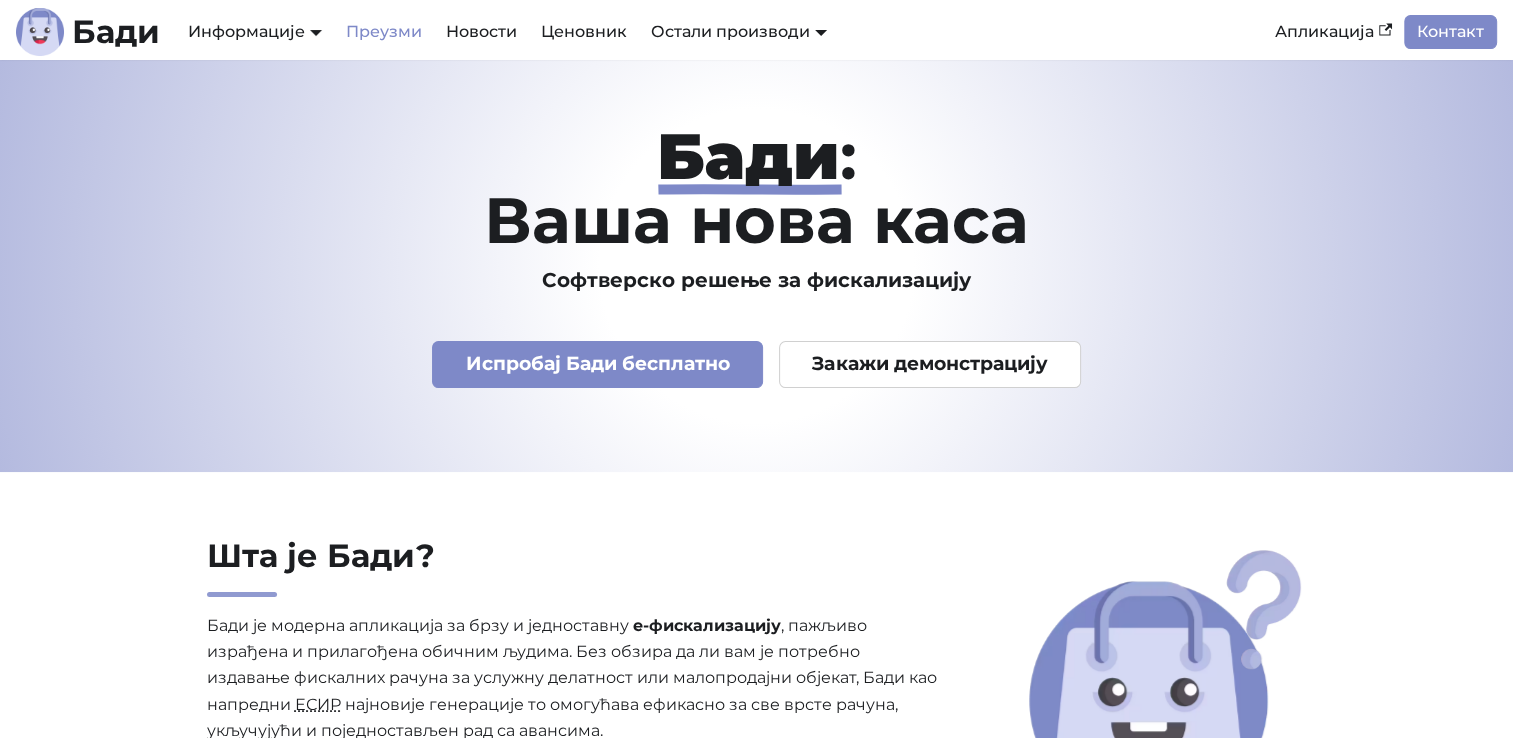 click on "Преузми" at bounding box center [384, 32] 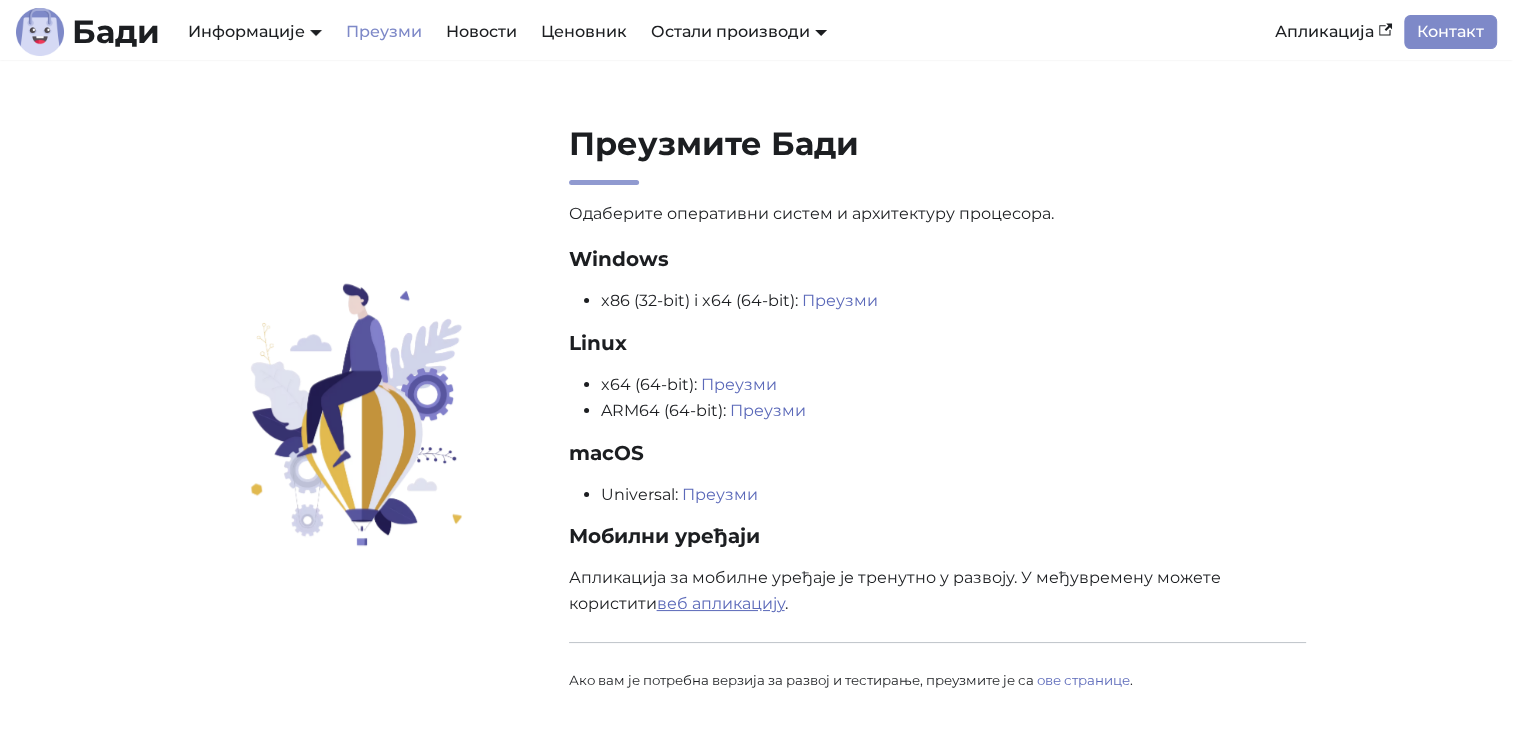 click on "веб апликацију" at bounding box center [721, 603] 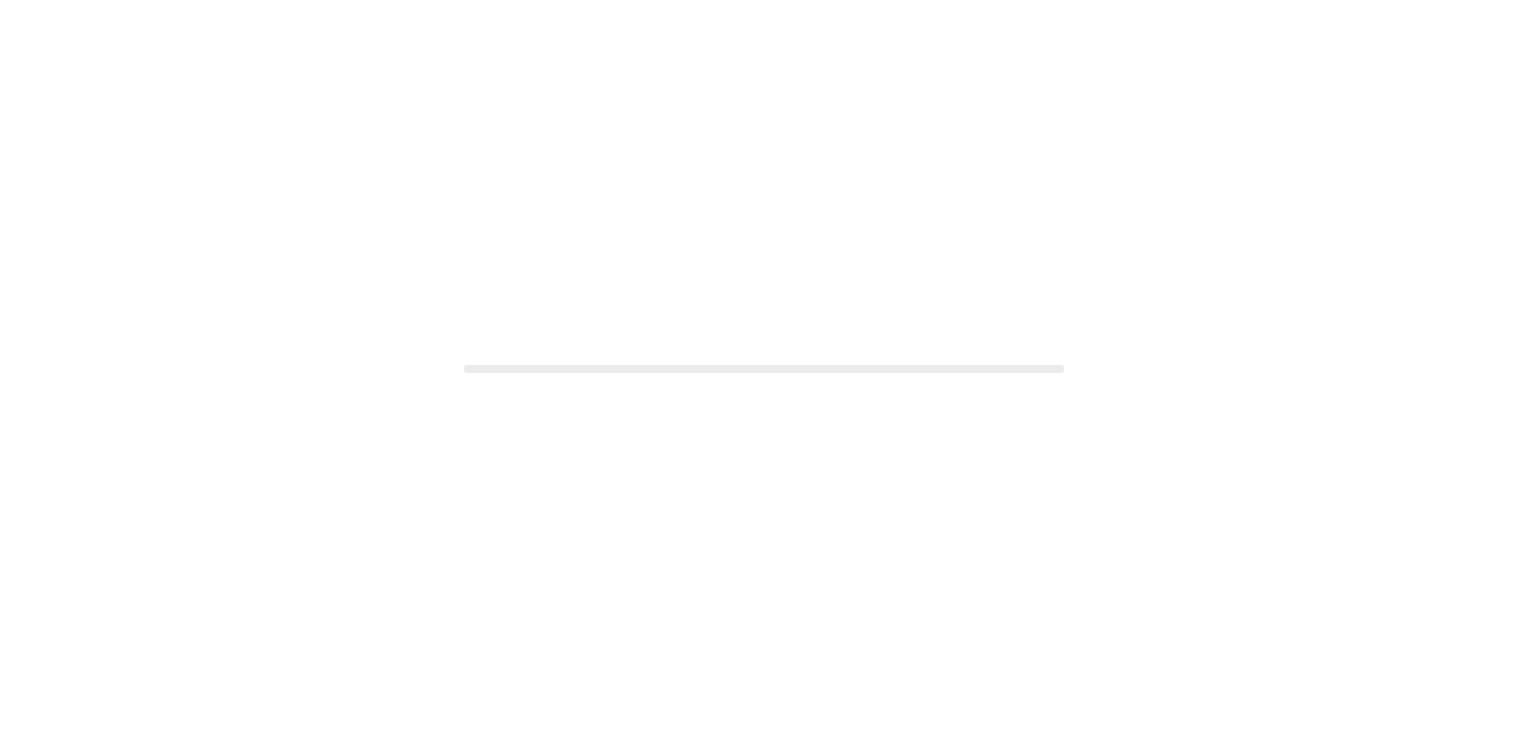 scroll, scrollTop: 0, scrollLeft: 0, axis: both 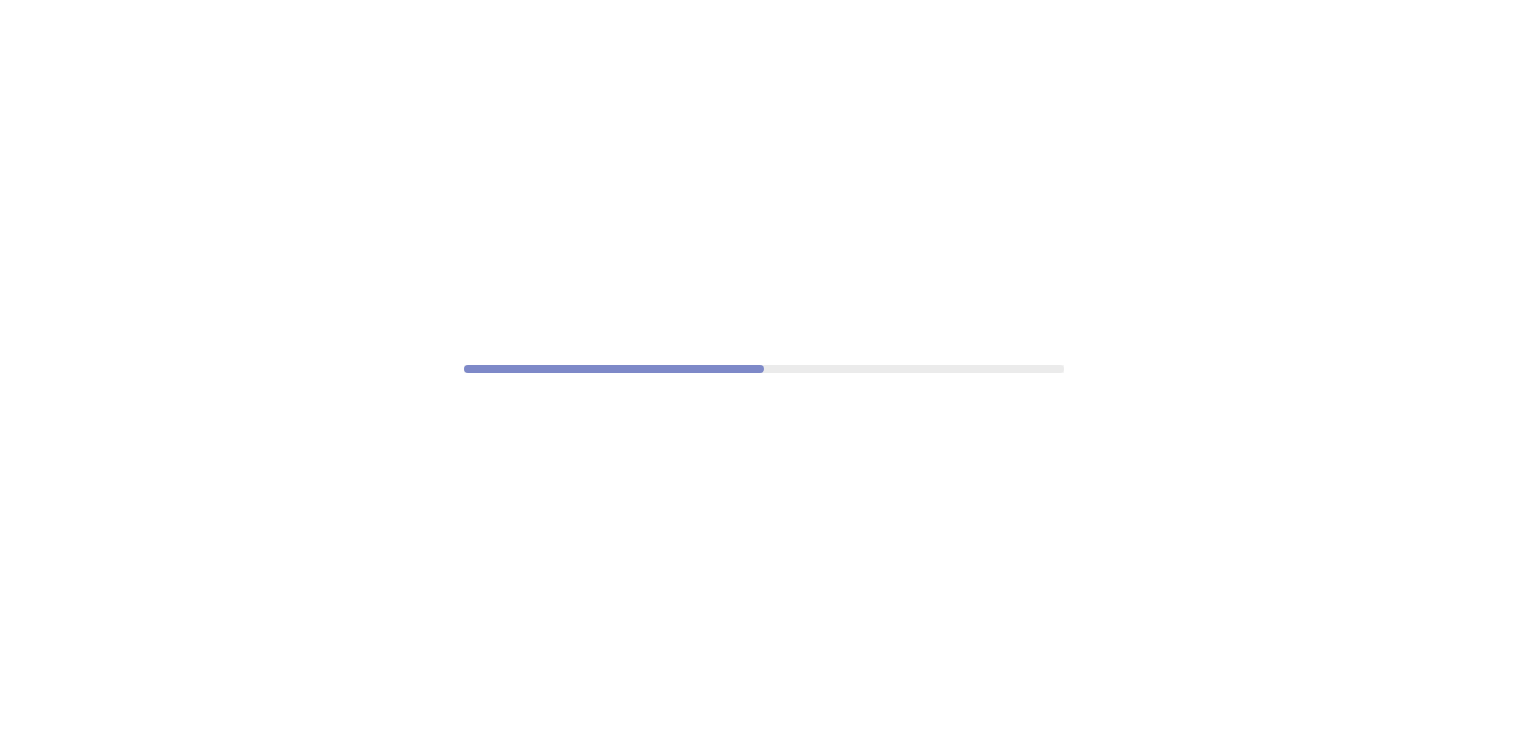 drag, startPoint x: 1052, startPoint y: 277, endPoint x: 984, endPoint y: 170, distance: 126.779335 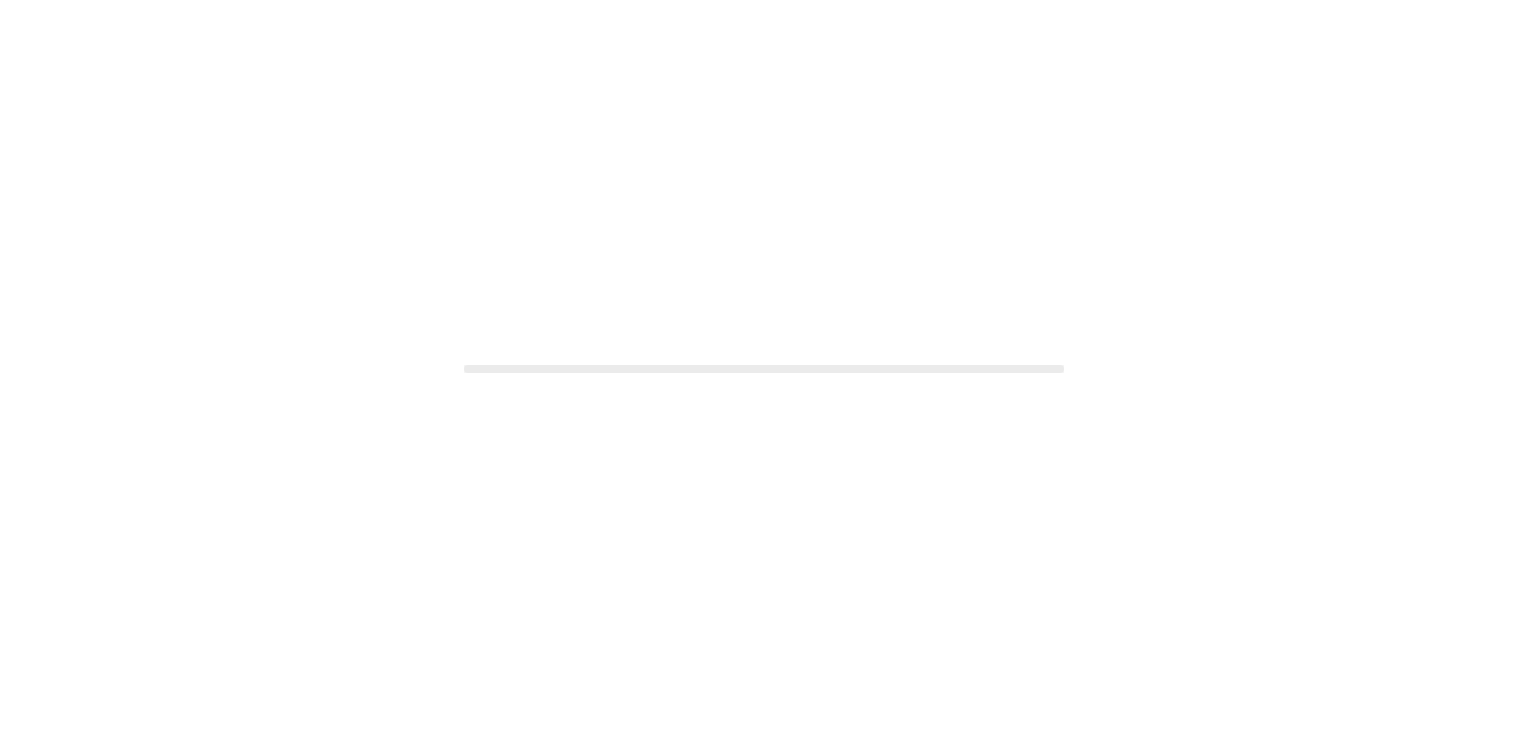 scroll, scrollTop: 0, scrollLeft: 0, axis: both 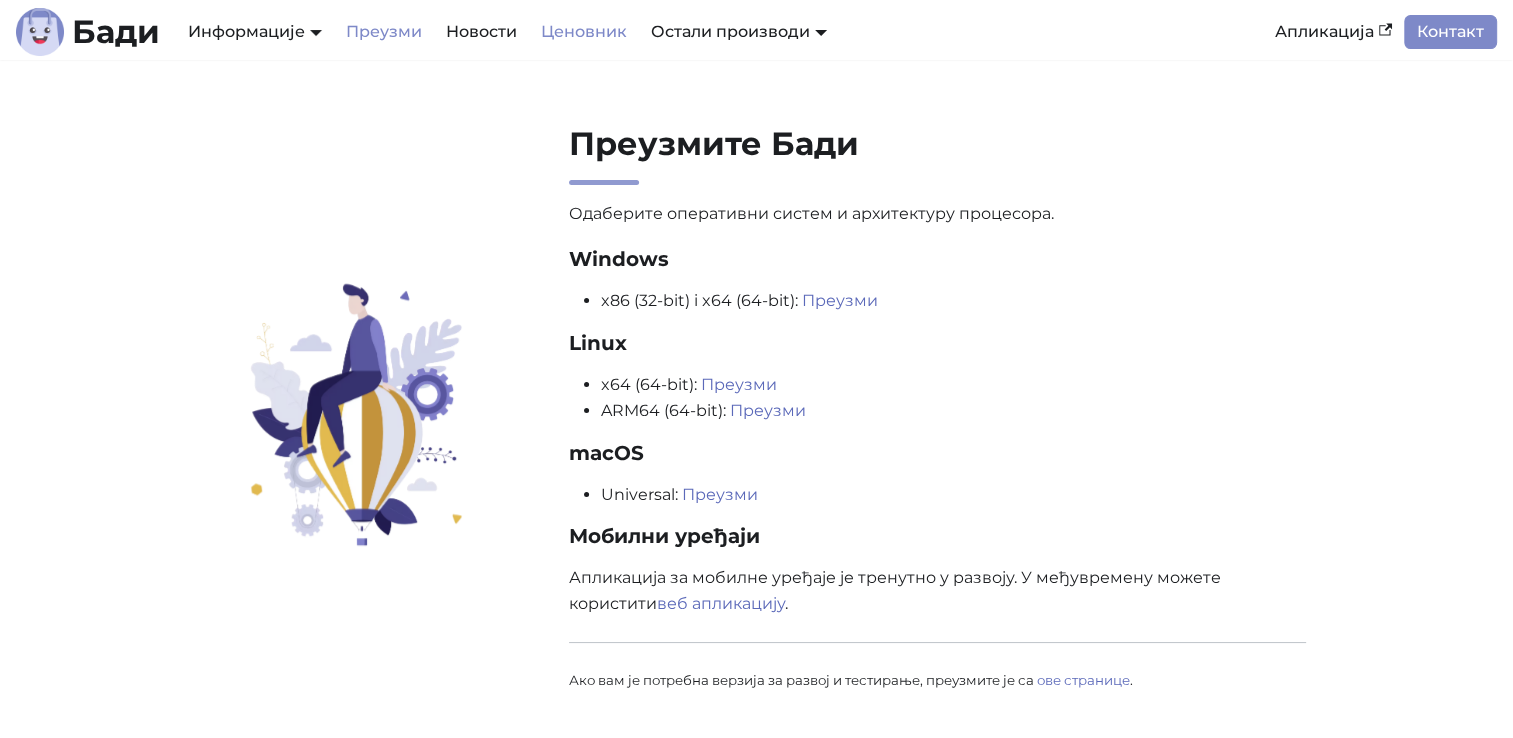 click on "Ценовник" at bounding box center (584, 32) 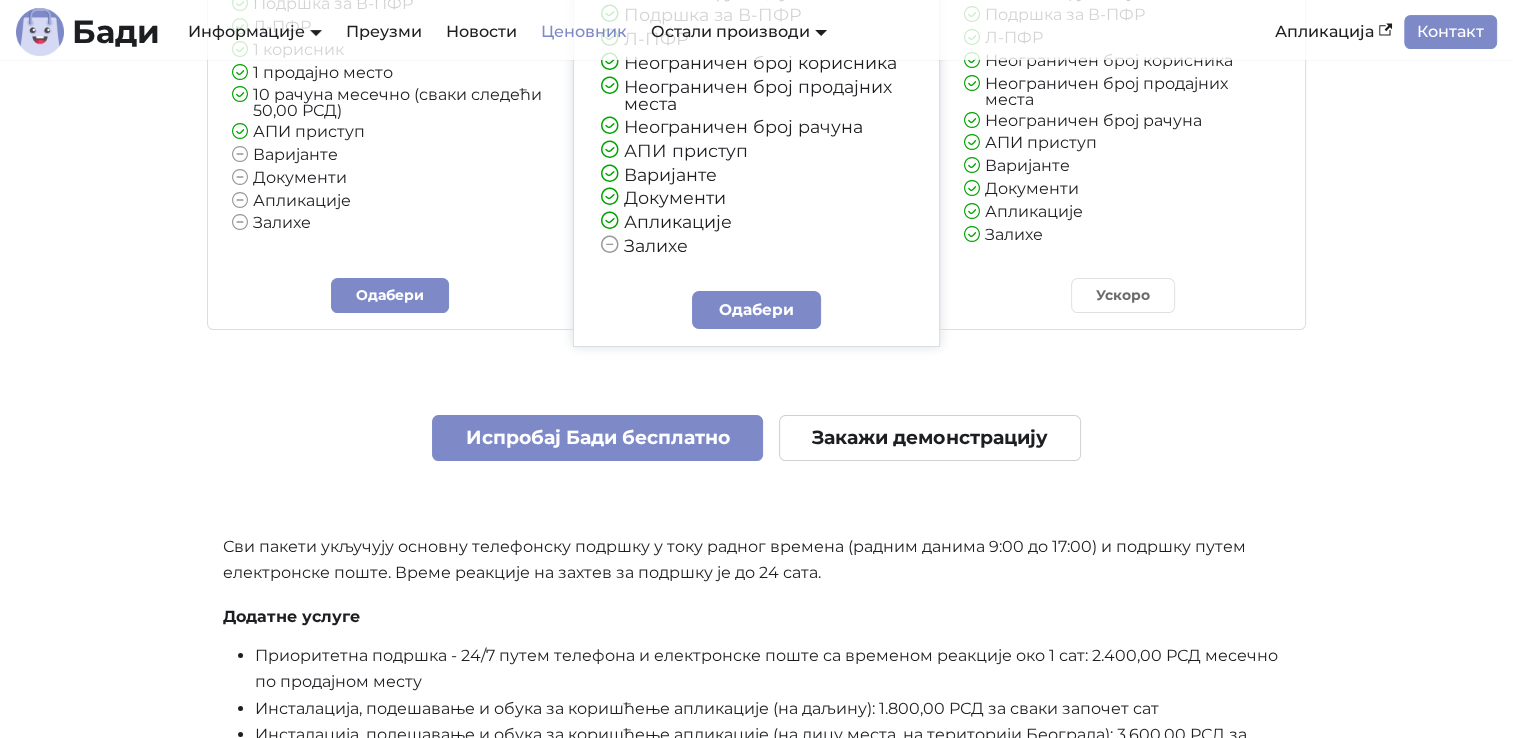 scroll, scrollTop: 500, scrollLeft: 0, axis: vertical 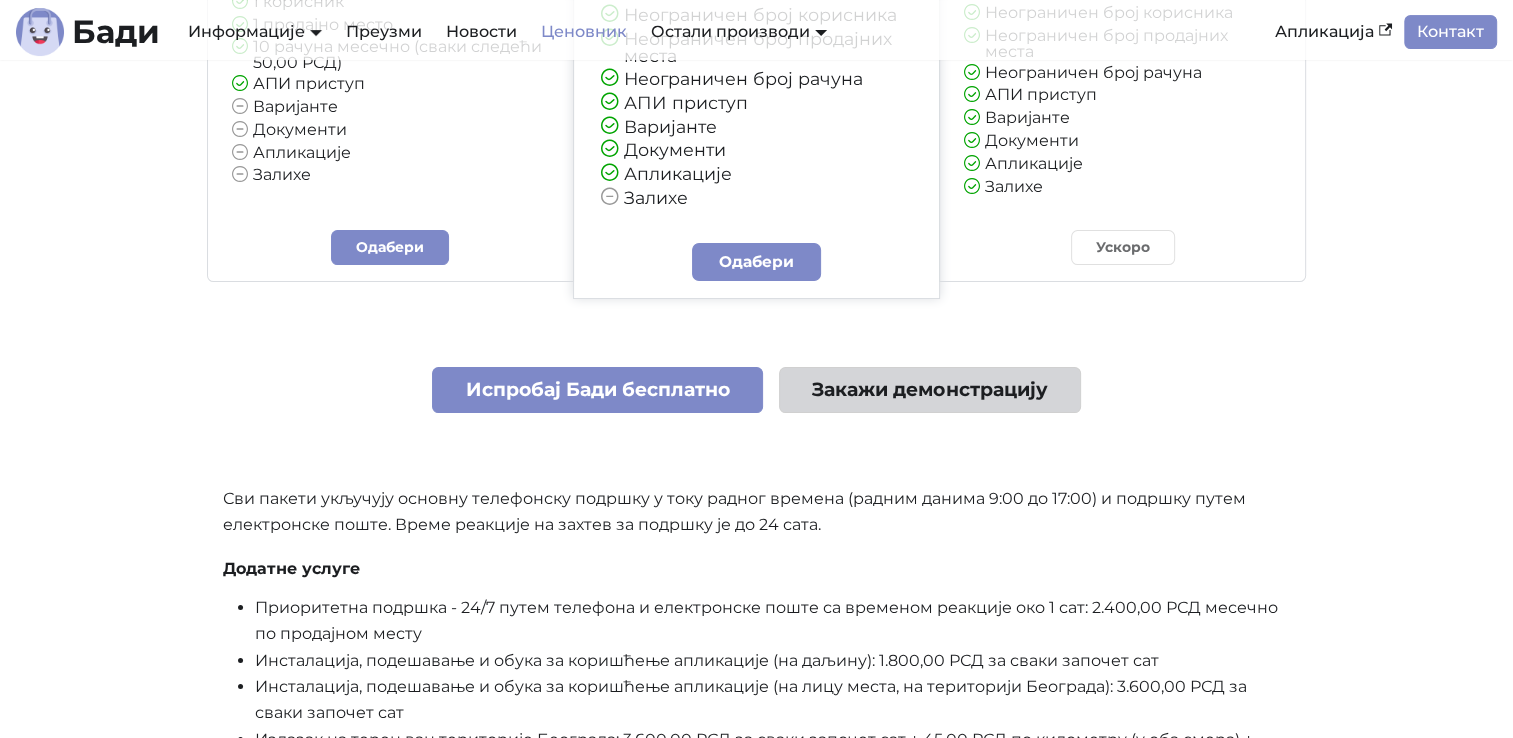 click on "Закажи демонстрацију" at bounding box center (930, 390) 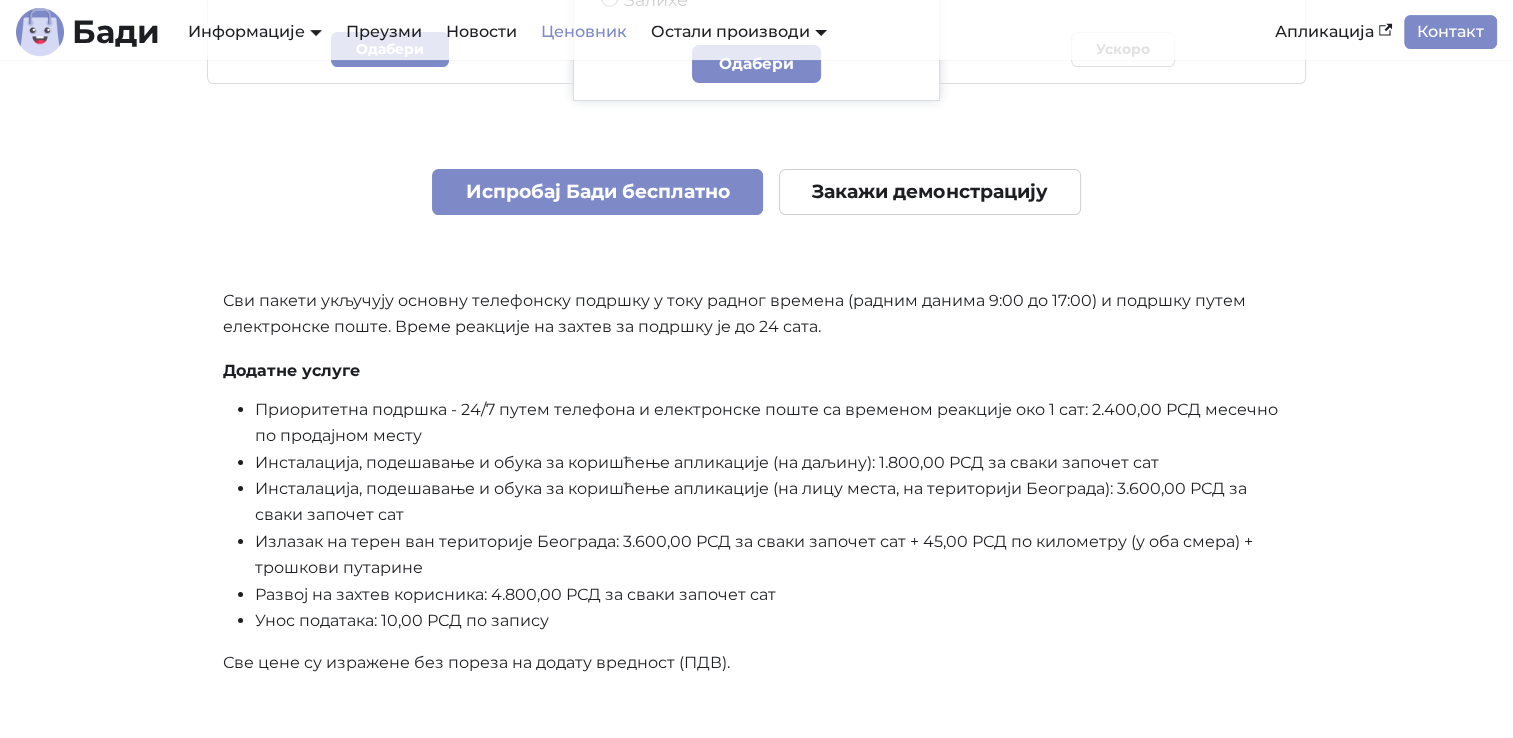 scroll, scrollTop: 700, scrollLeft: 0, axis: vertical 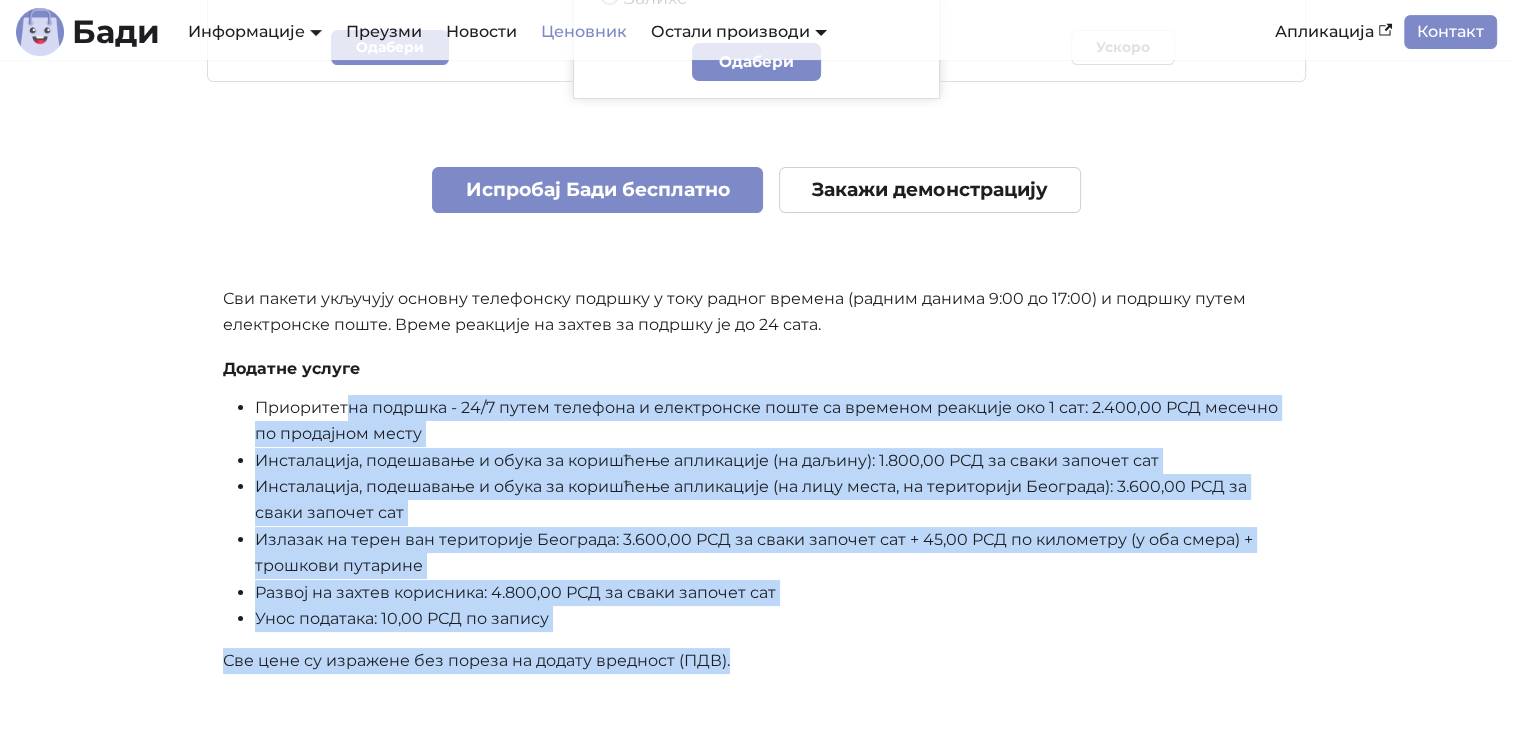 drag, startPoint x: 384, startPoint y: 395, endPoint x: 772, endPoint y: 691, distance: 488.0164 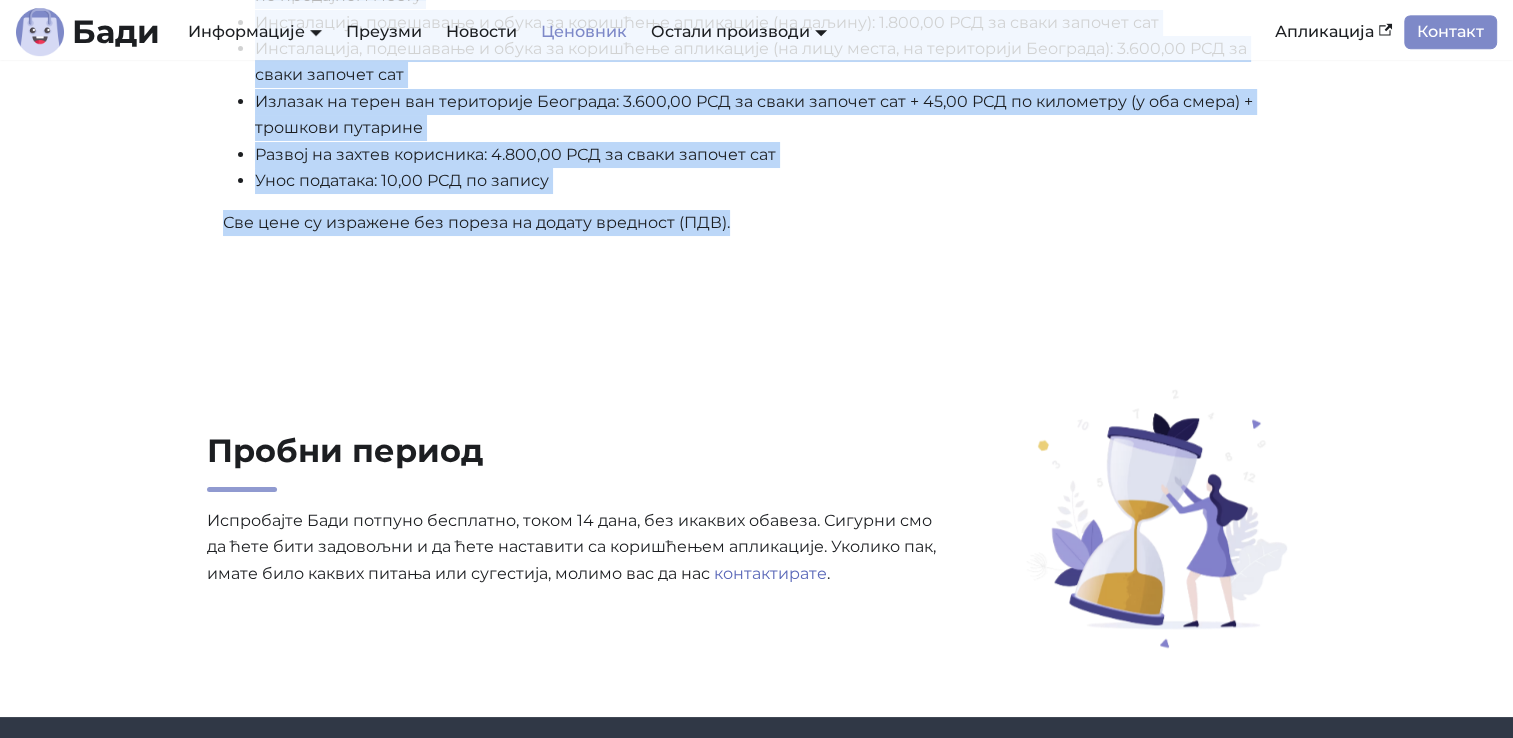 scroll, scrollTop: 1400, scrollLeft: 0, axis: vertical 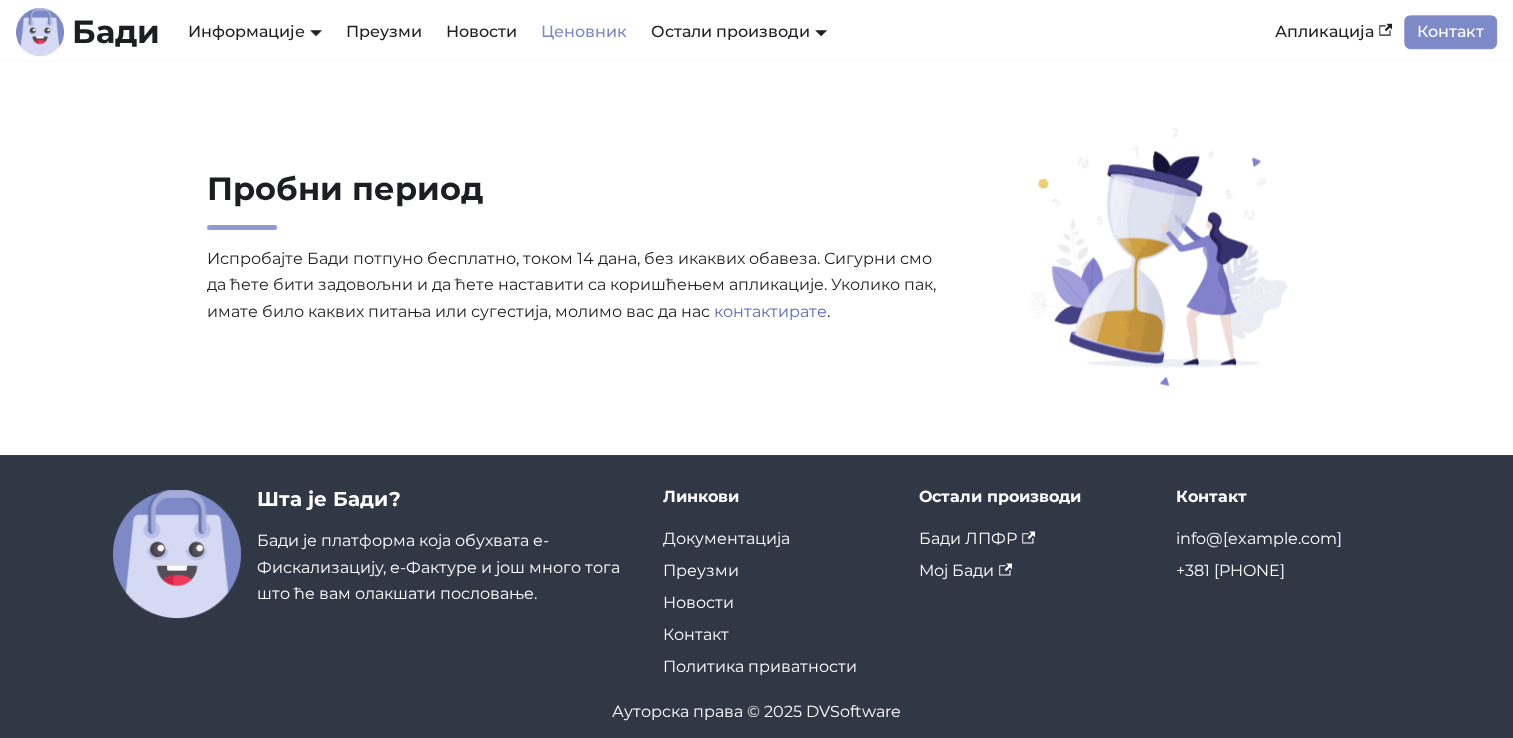 click on "Пробни период Испробајте Бади потпуно бесплатно, током 14 дана, без икаквих обавеза. Сигурни смо да ћете бити задовољни и да ћете наставити са коришћењем апликације. Уколико пак, имате било каквих питања или сугестија, молимо вас да нас   контактирате ." at bounding box center [757, 257] 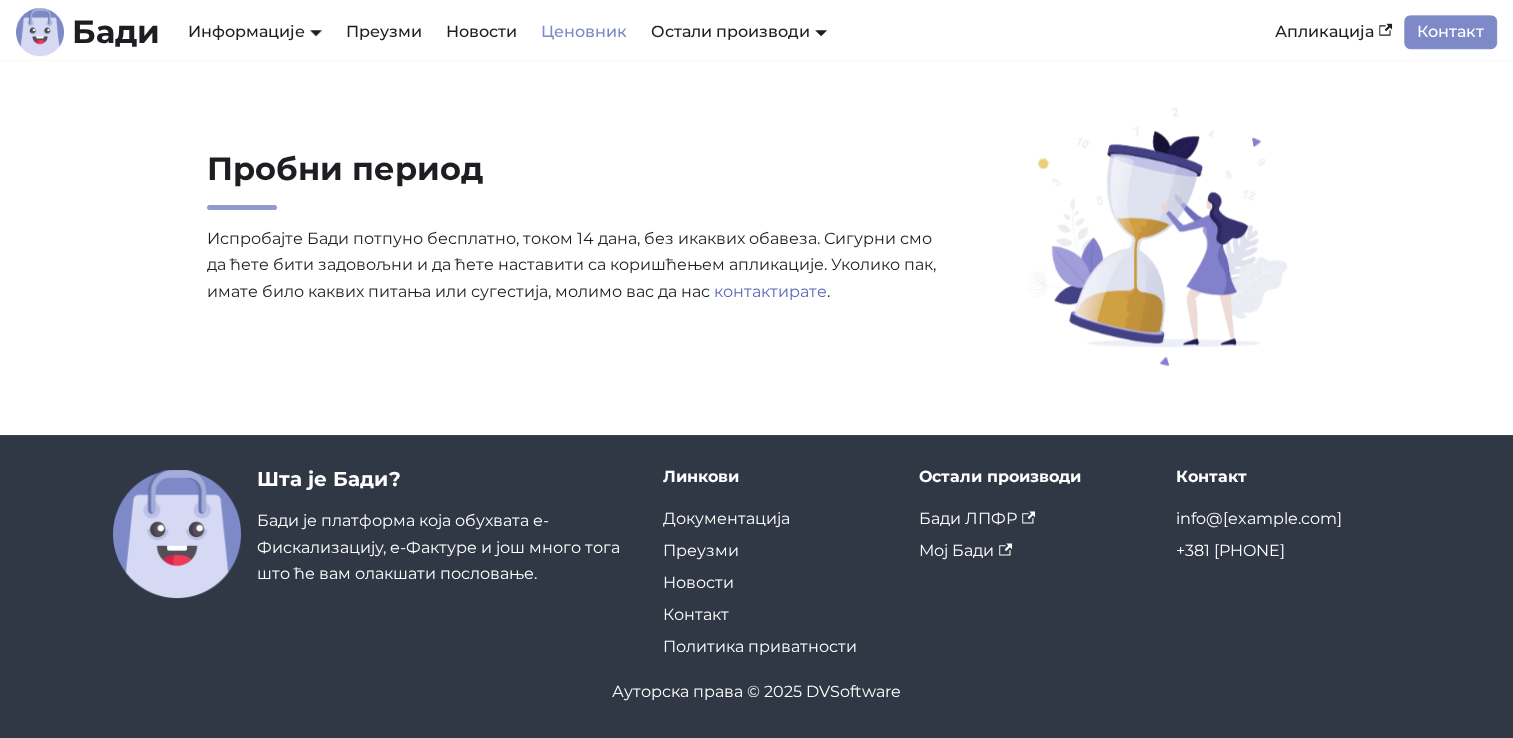 scroll, scrollTop: 1430, scrollLeft: 0, axis: vertical 